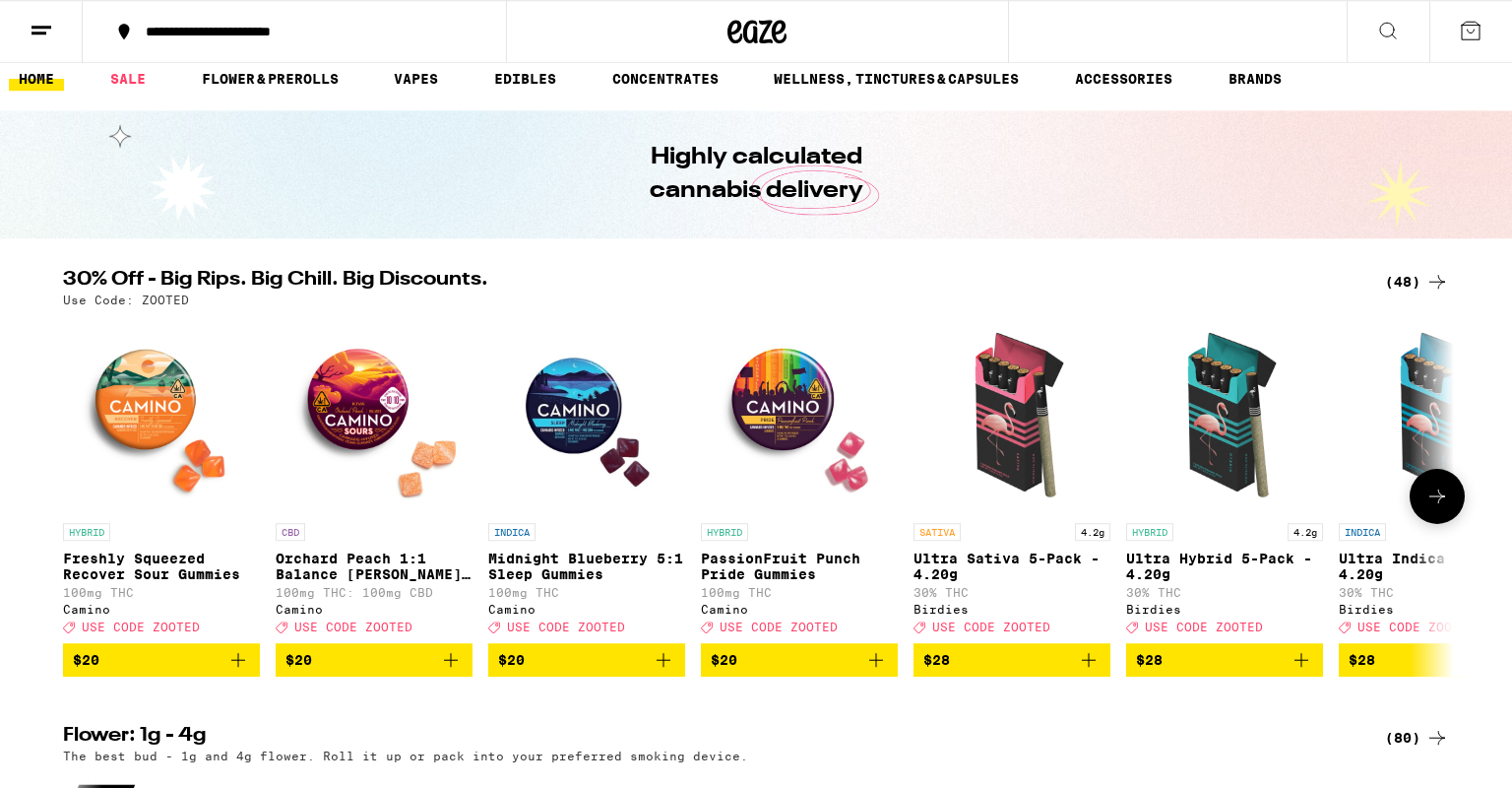 scroll, scrollTop: 17, scrollLeft: 0, axis: vertical 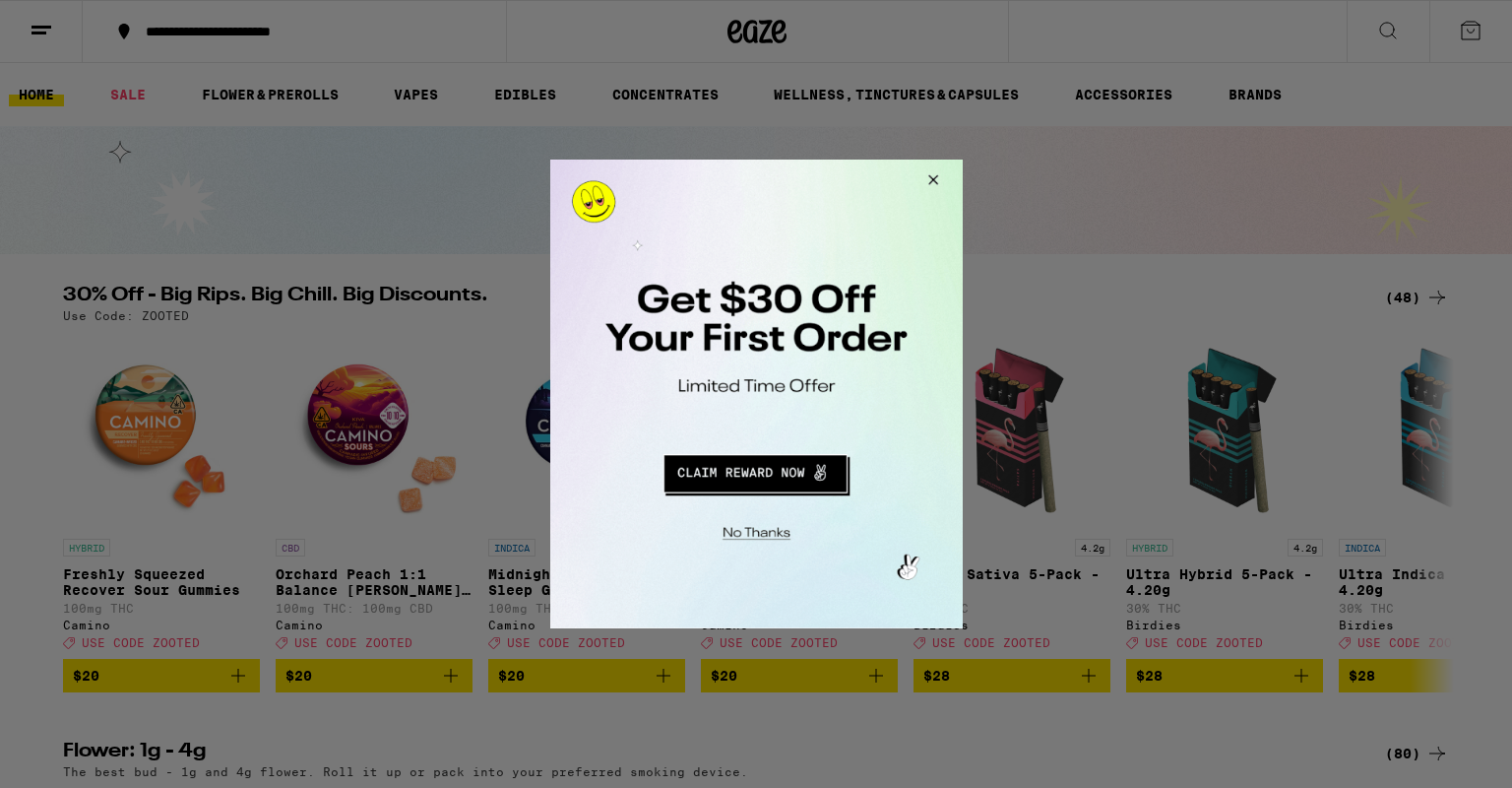 click at bounding box center (754, 471) 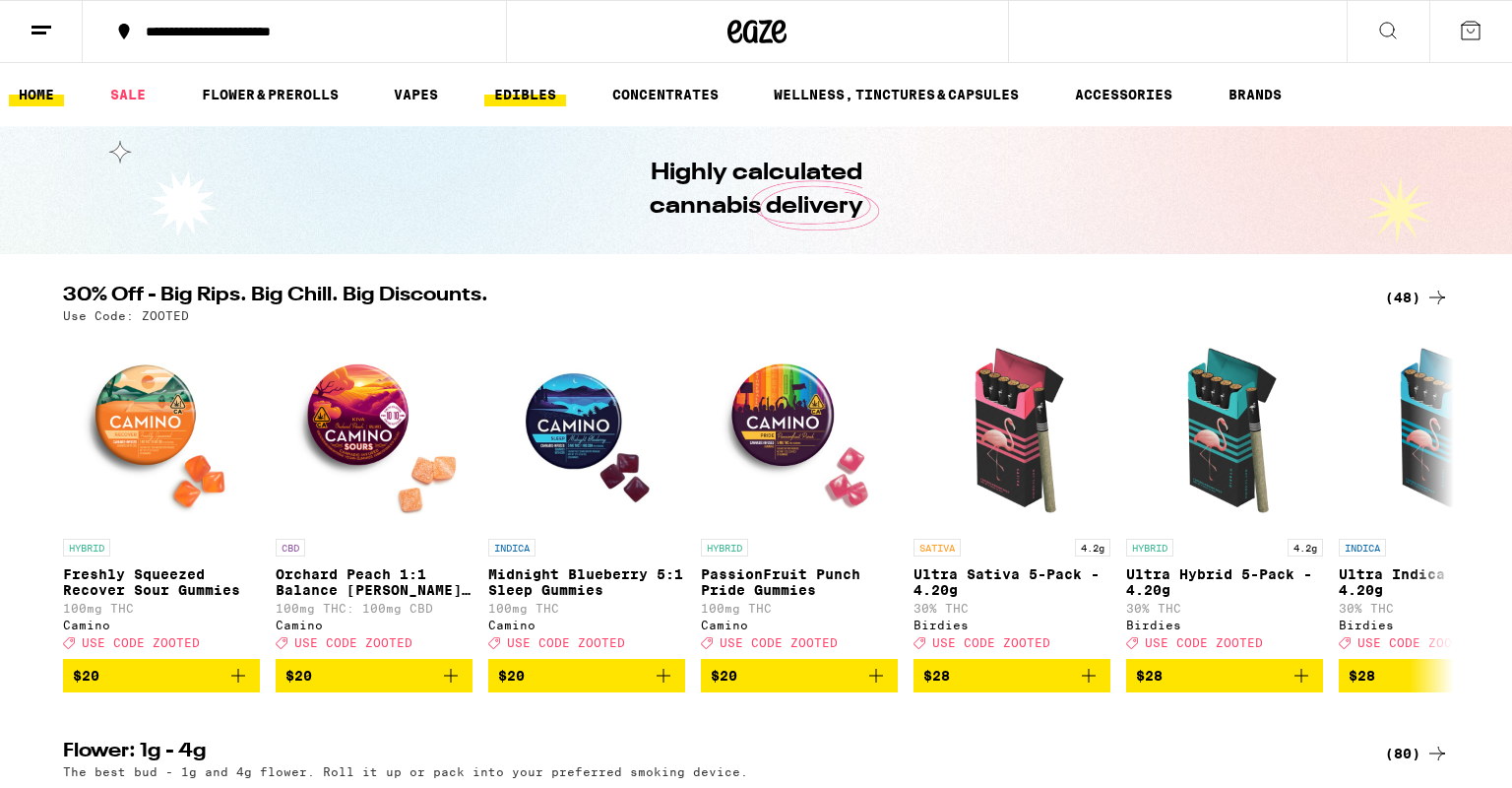 click on "EDIBLES" at bounding box center (525, 95) 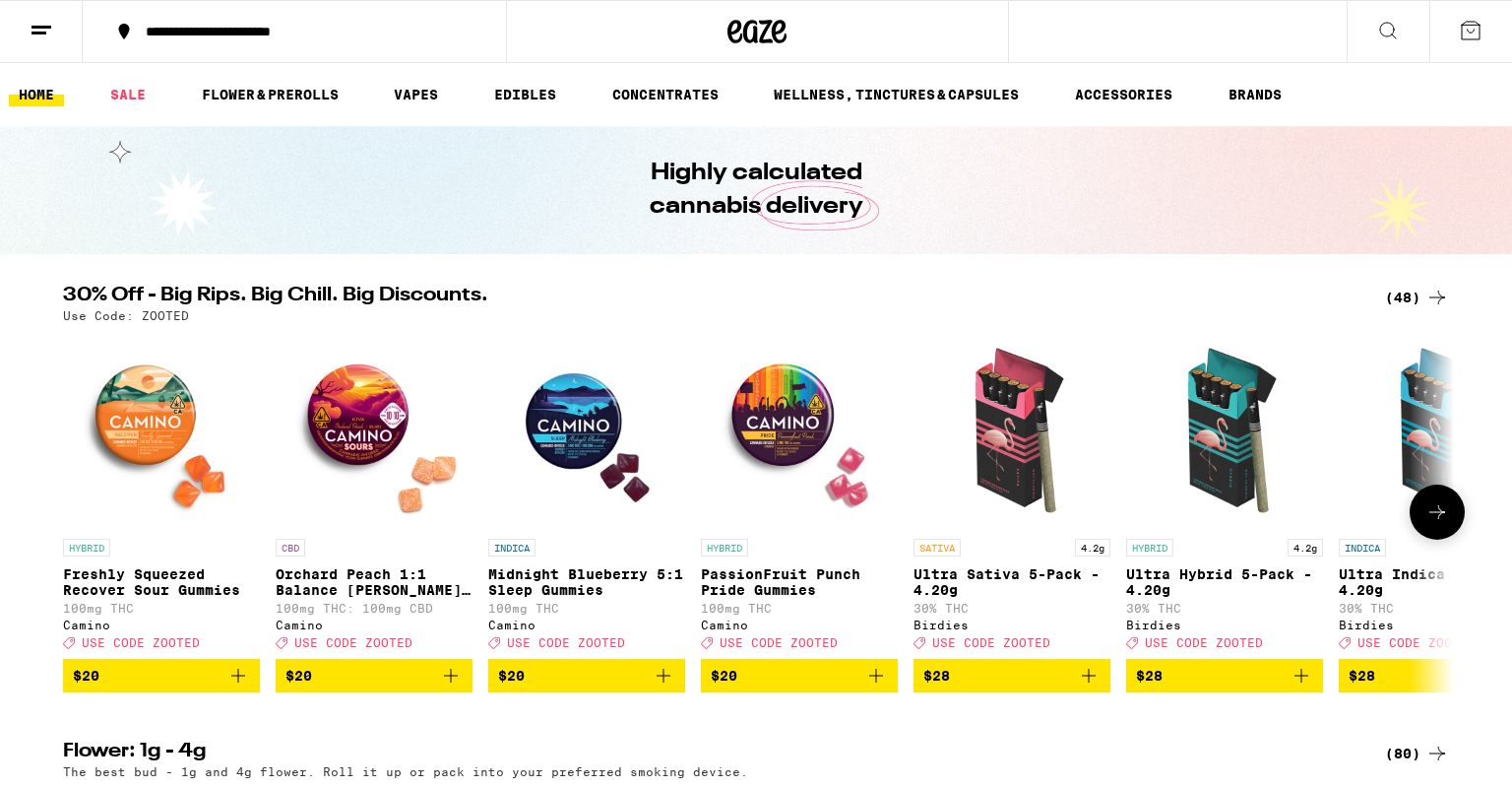 click on "Ultra Sativa 5-Pack - 4.20g" at bounding box center [1012, 582] 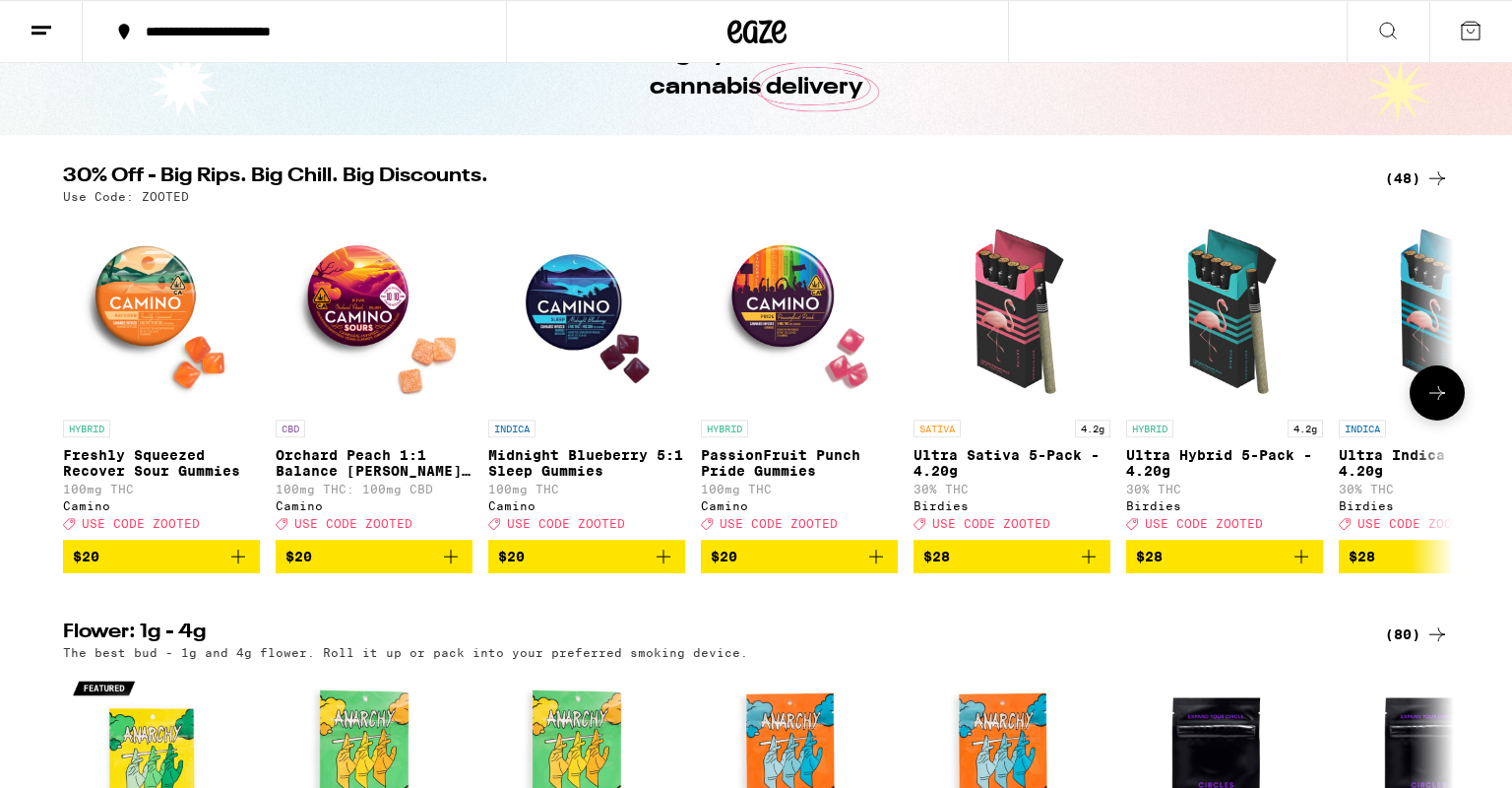 scroll, scrollTop: 131, scrollLeft: 0, axis: vertical 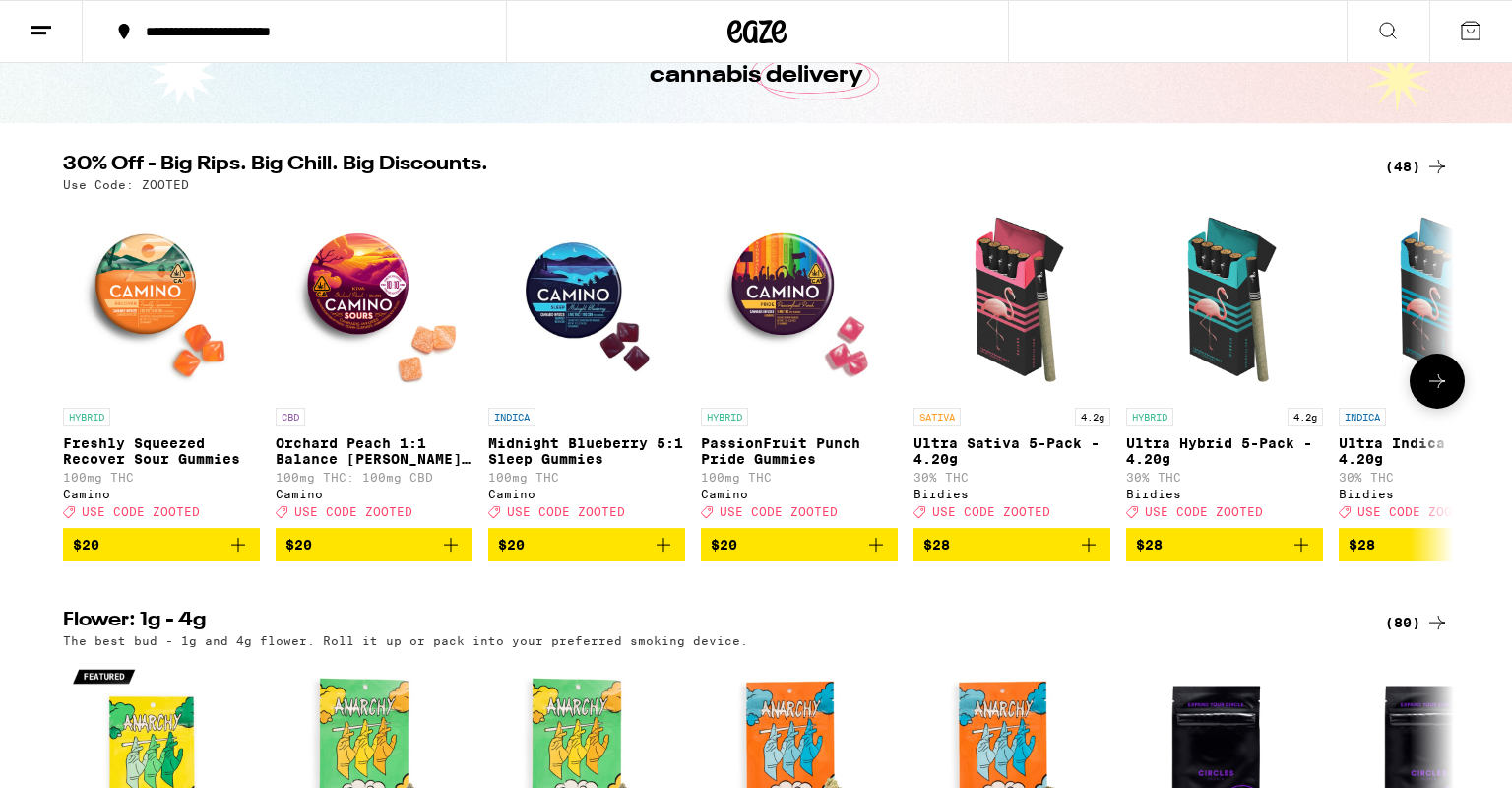 click on "SATIVA 4.2g Ultra Sativa 5-Pack - 4.20g 30% THC Birdies Deal Created with Sketch. USE CODE ZOOTED" at bounding box center [1012, 463] 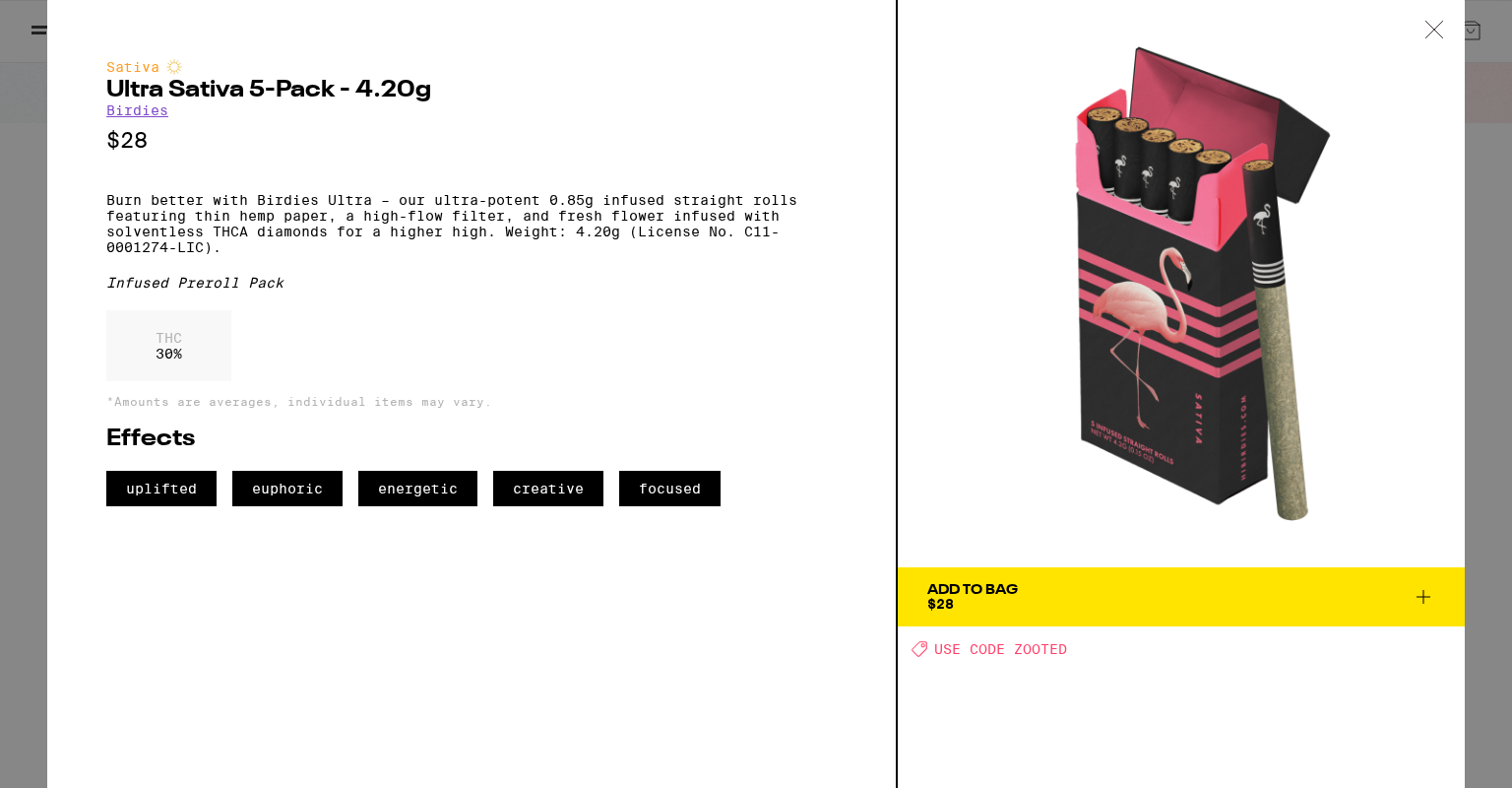 click on "Sativa   Ultra Sativa 5-Pack - 4.20g Birdies $28 Burn better with Birdies Ultra – our ultra-potent 0.85g infused straight rolls featuring thin hemp paper, a high-flow filter, and fresh flower infused with solventless THCA diamonds for a higher high.
Weight: 4.20g (License No. C11-0001274-LIC).  Infused Preroll Pack THC 30 % *Amounts are averages, individual items may vary. Effects uplifted euphoric energetic creative focused Add To Bag $28 Deal Created with Sketch. USE CODE ZOOTED" at bounding box center [756, 394] 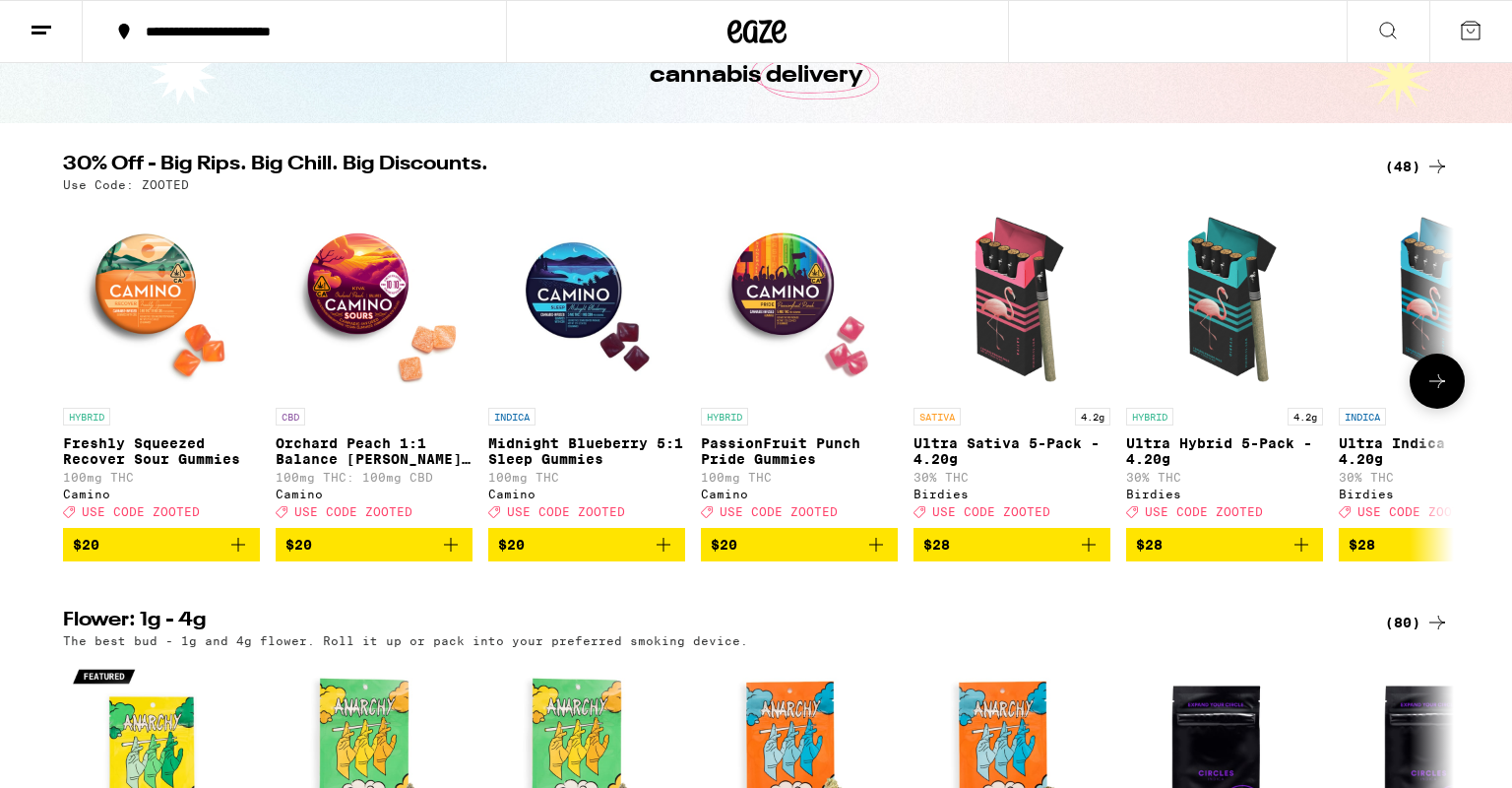 click 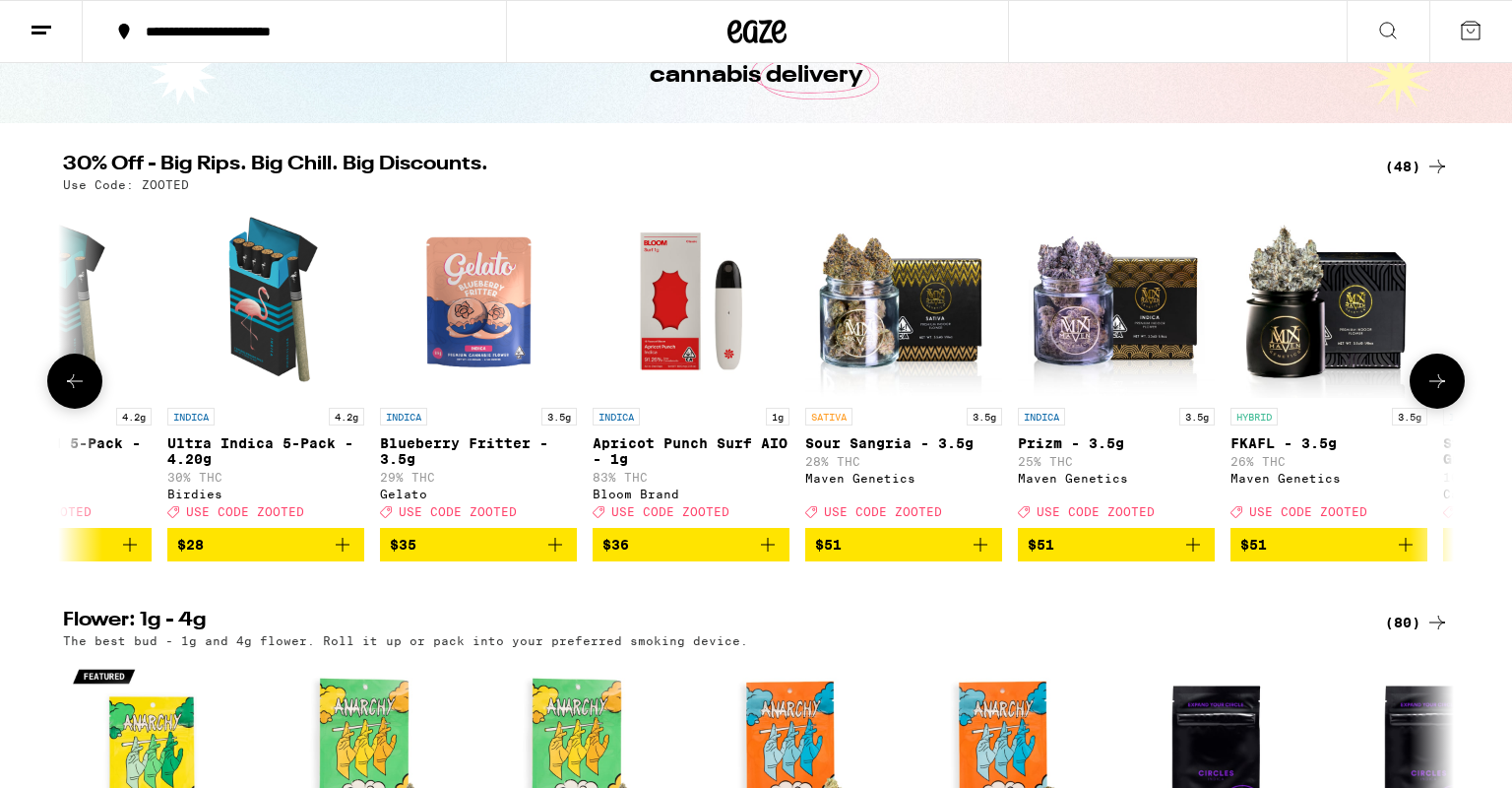 scroll, scrollTop: 0, scrollLeft: 1171, axis: horizontal 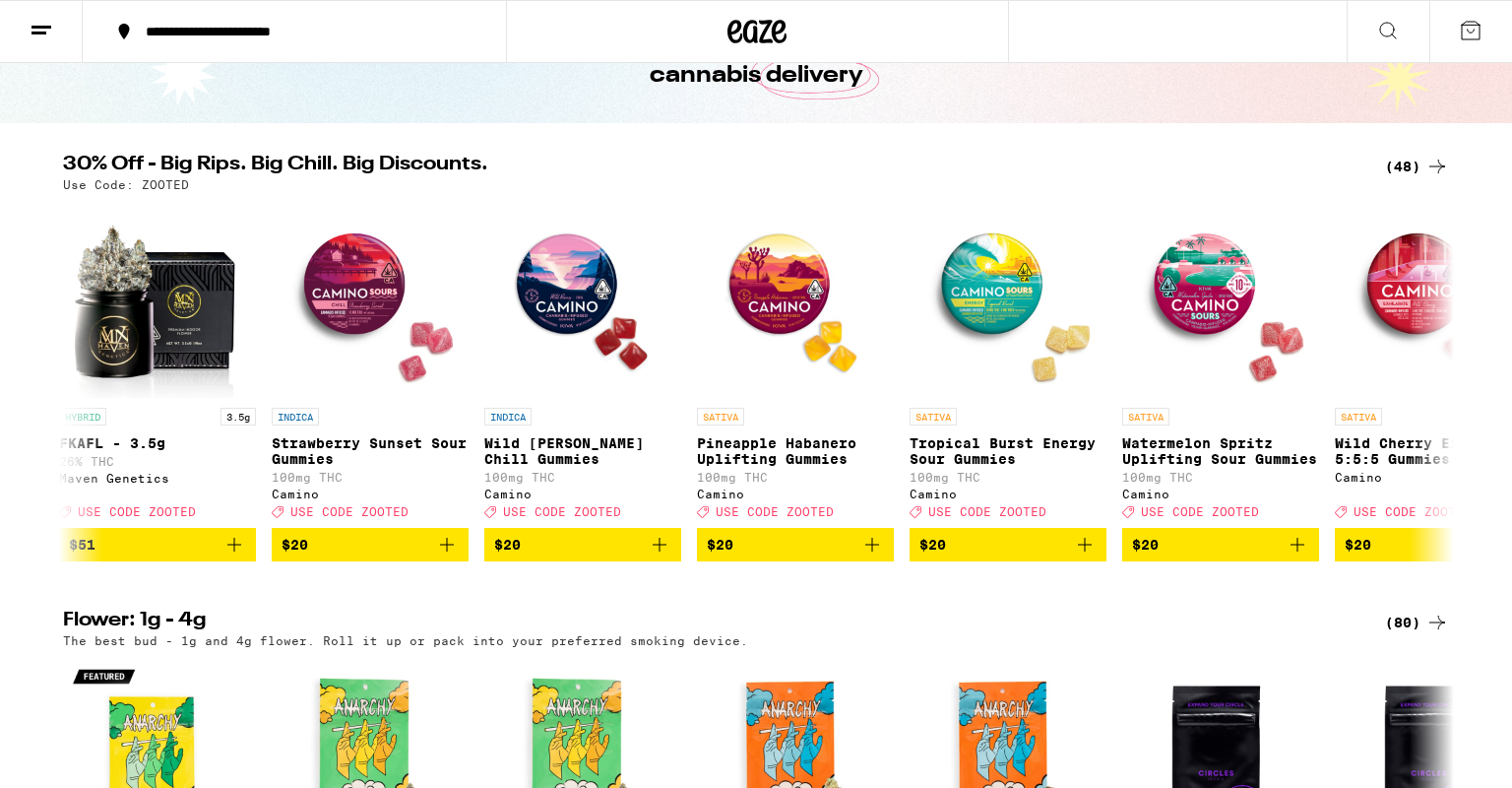 click 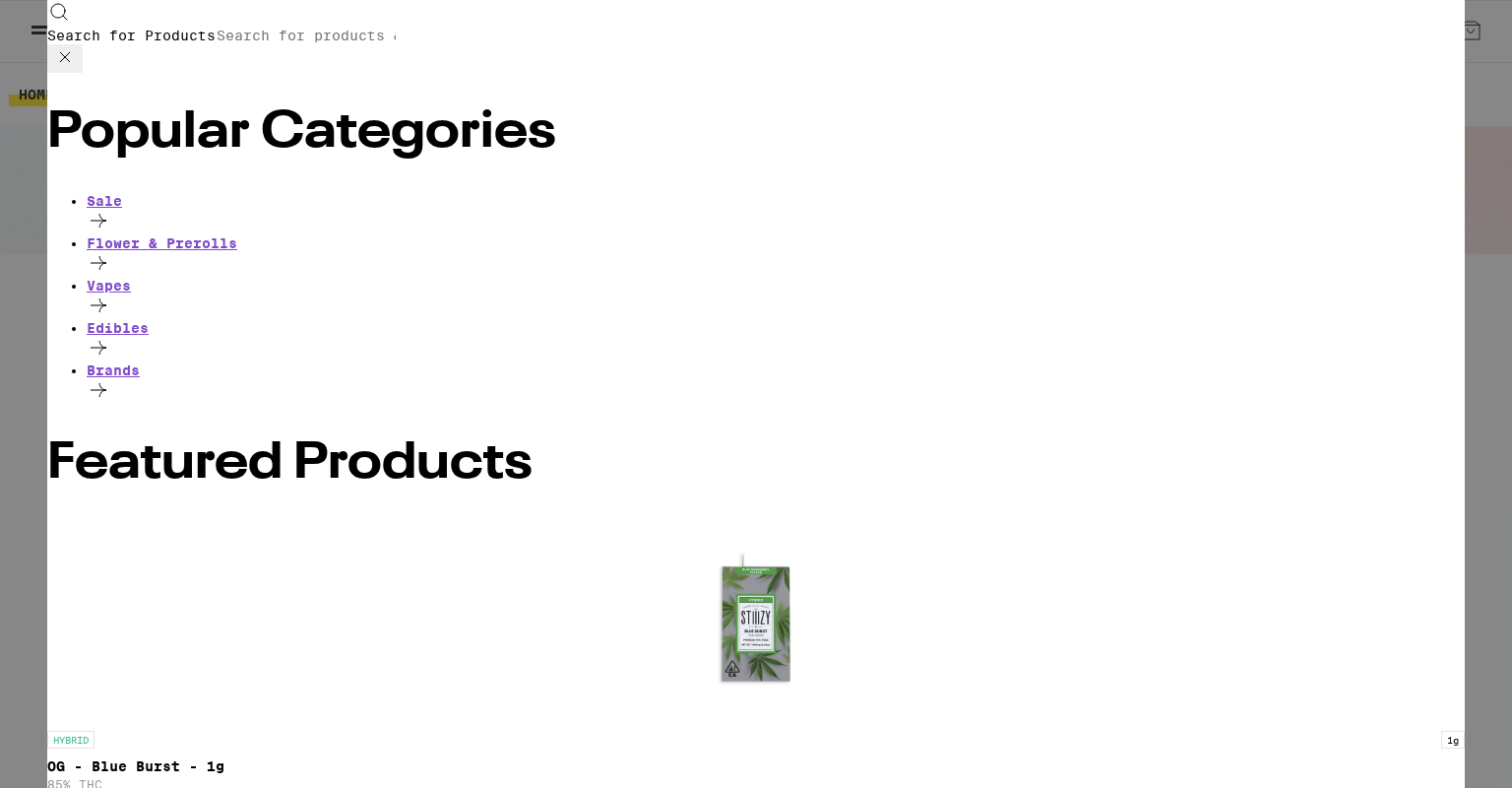 scroll, scrollTop: 0, scrollLeft: 0, axis: both 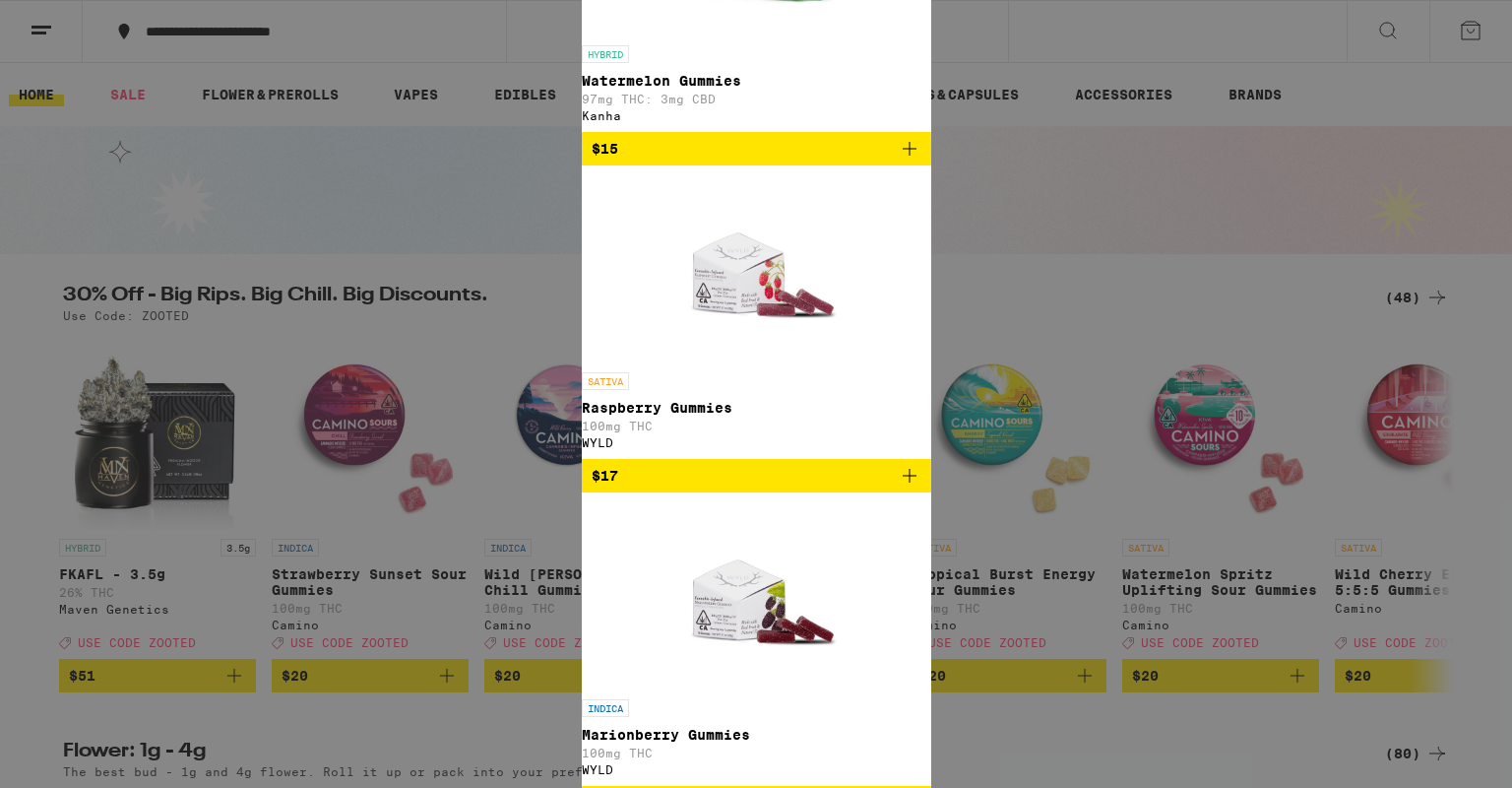 type on "gummies" 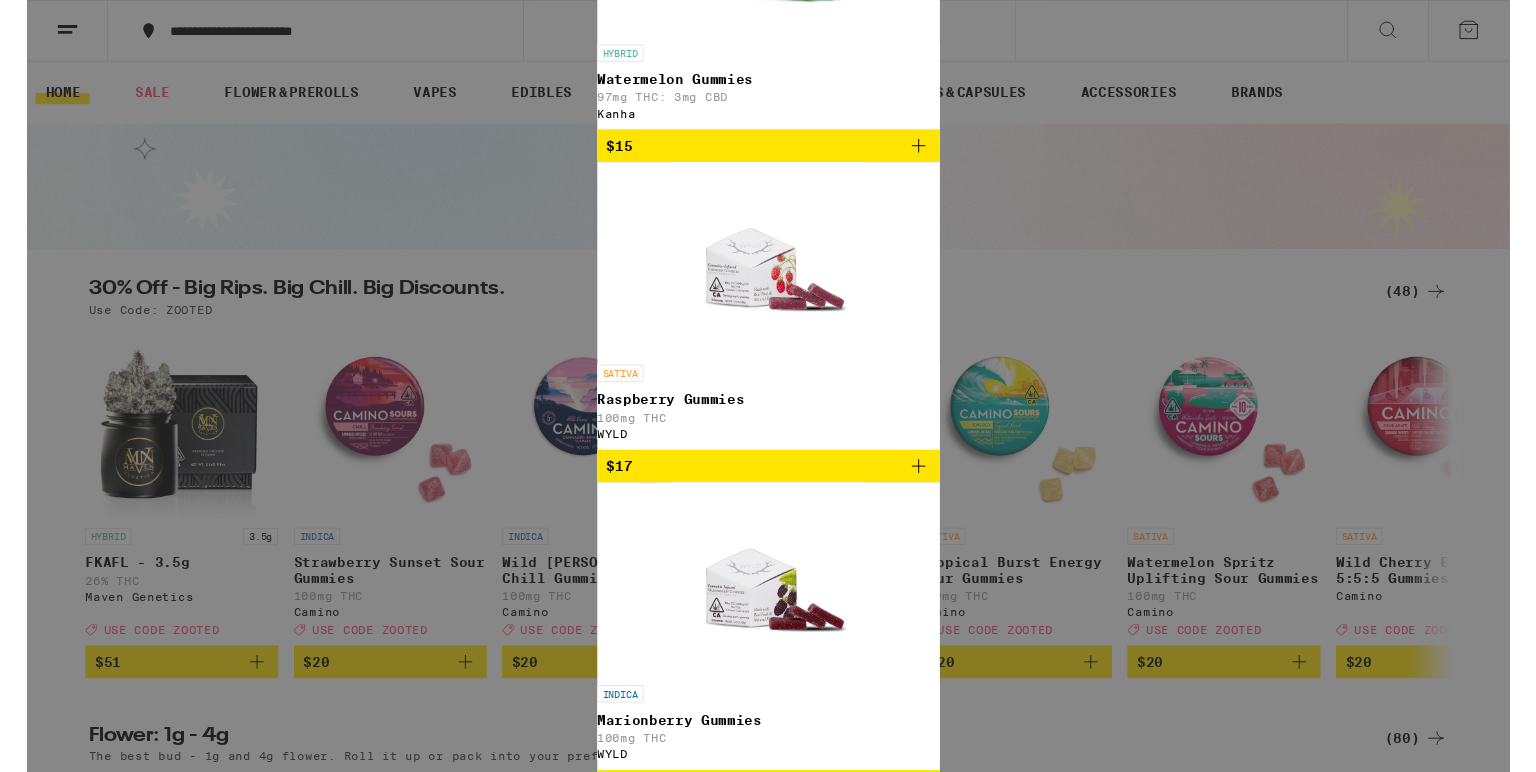 scroll, scrollTop: 198, scrollLeft: 0, axis: vertical 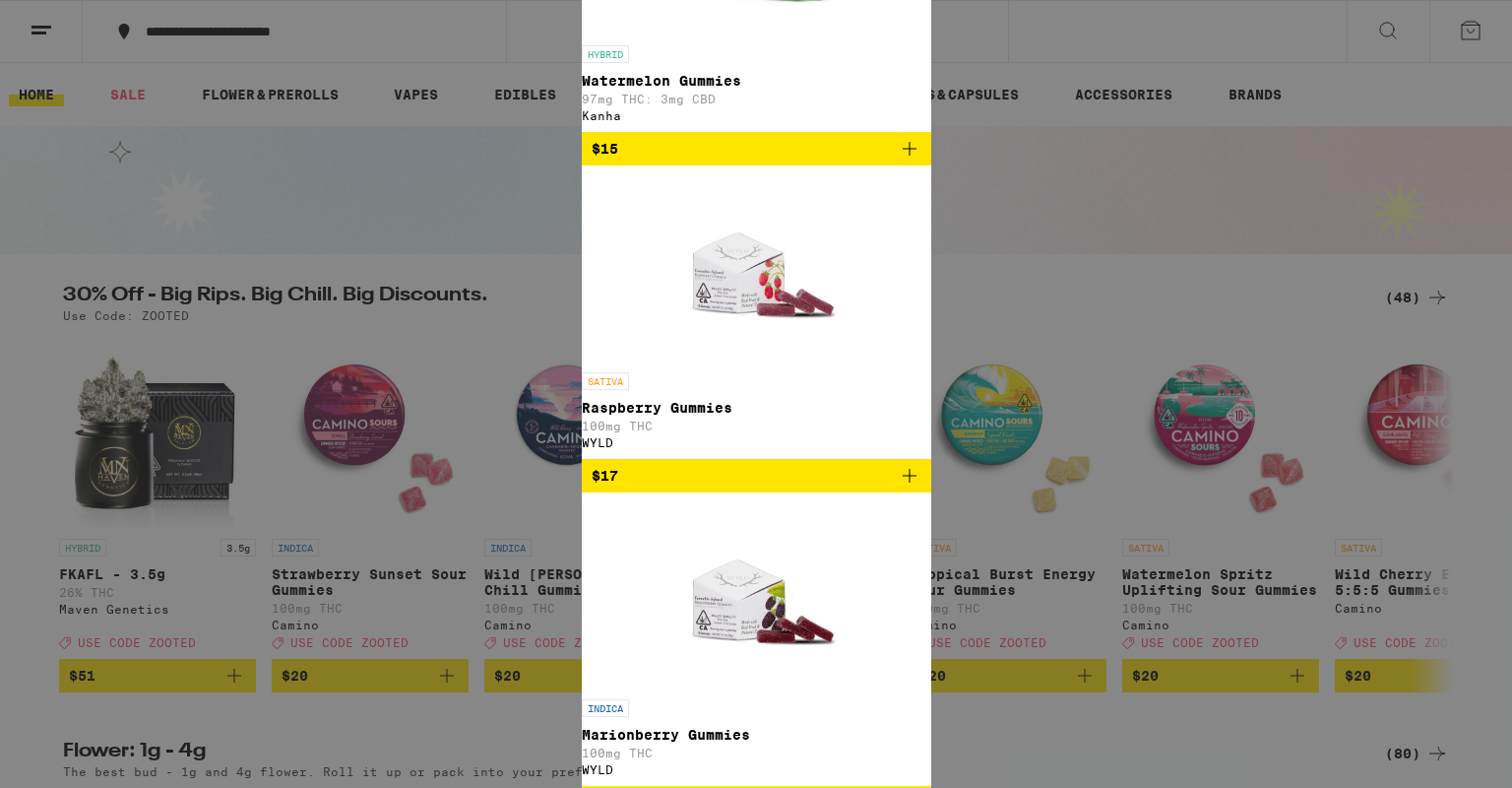 click at bounding box center (756, 1572) 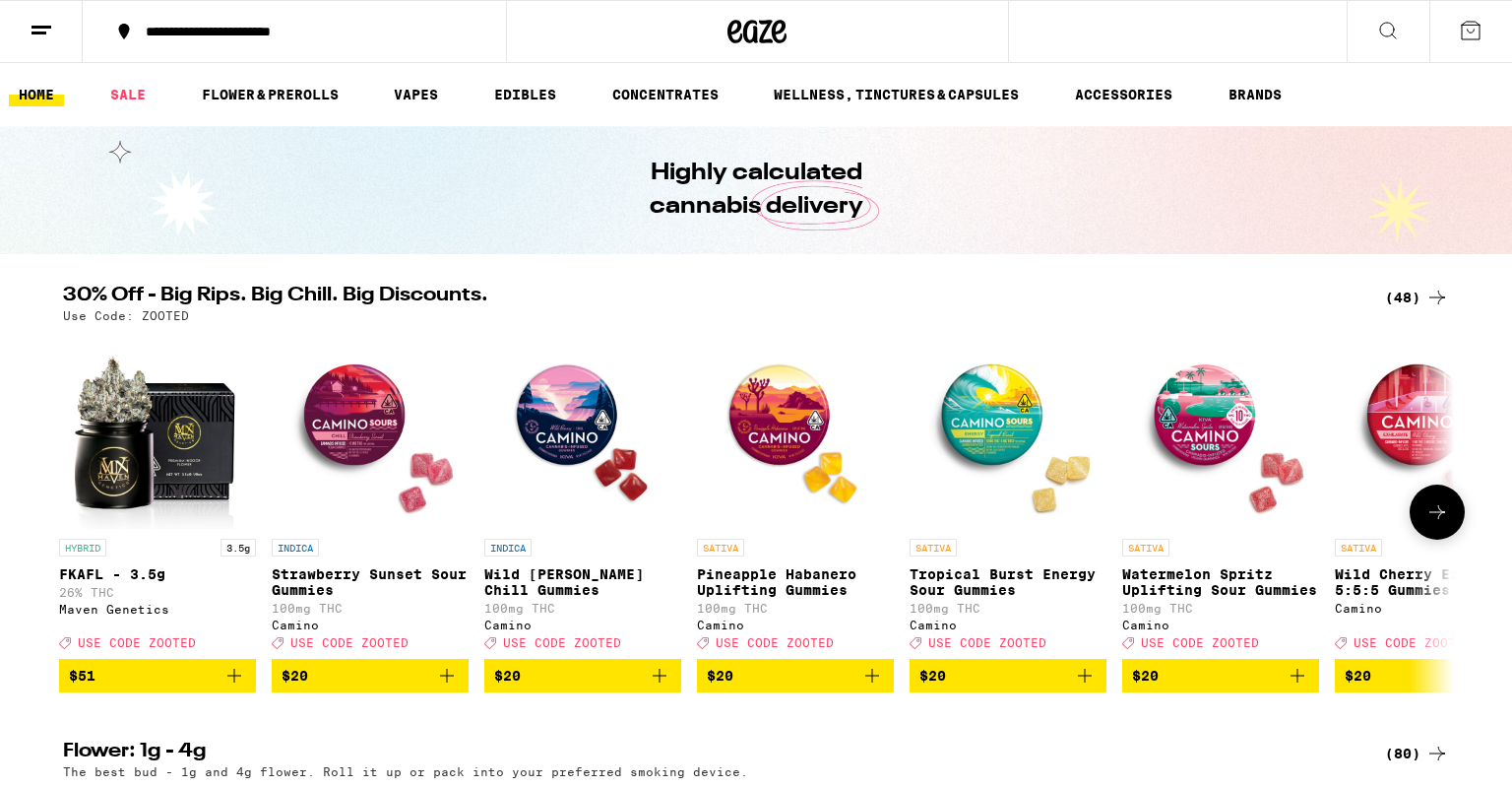 click at bounding box center [-1331, 430] 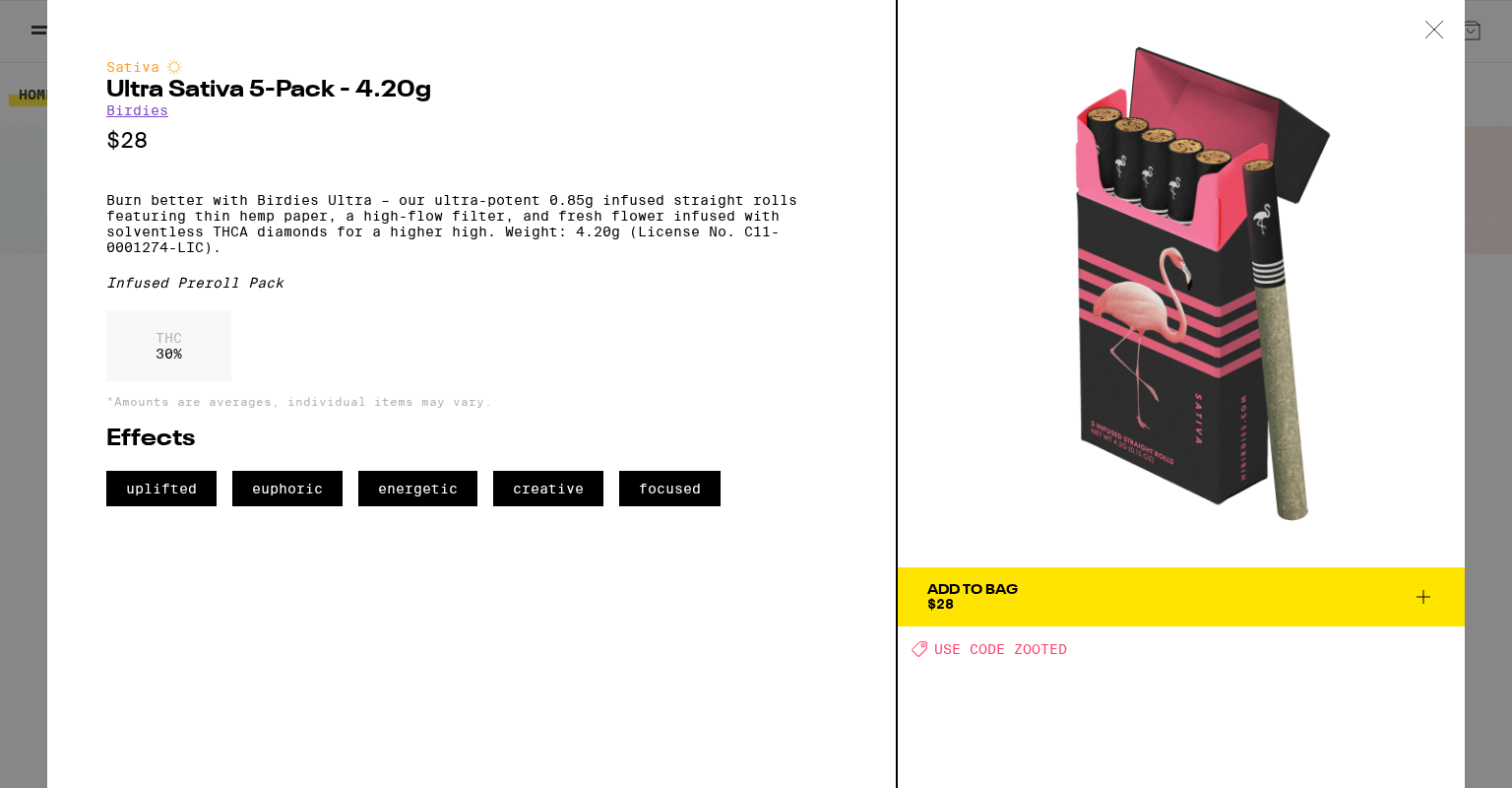 click on "Add To Bag $28" at bounding box center (1181, 597) 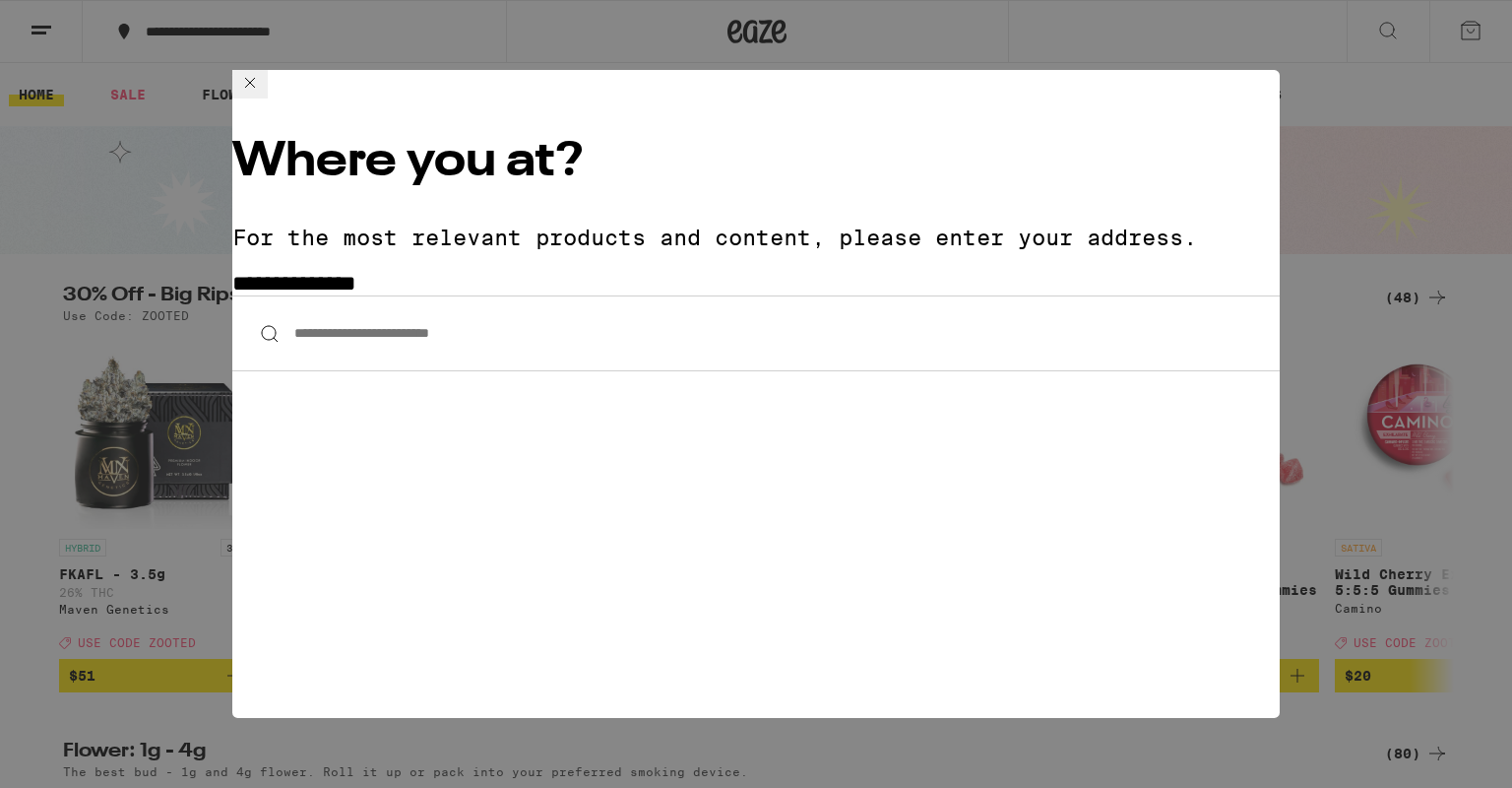 click 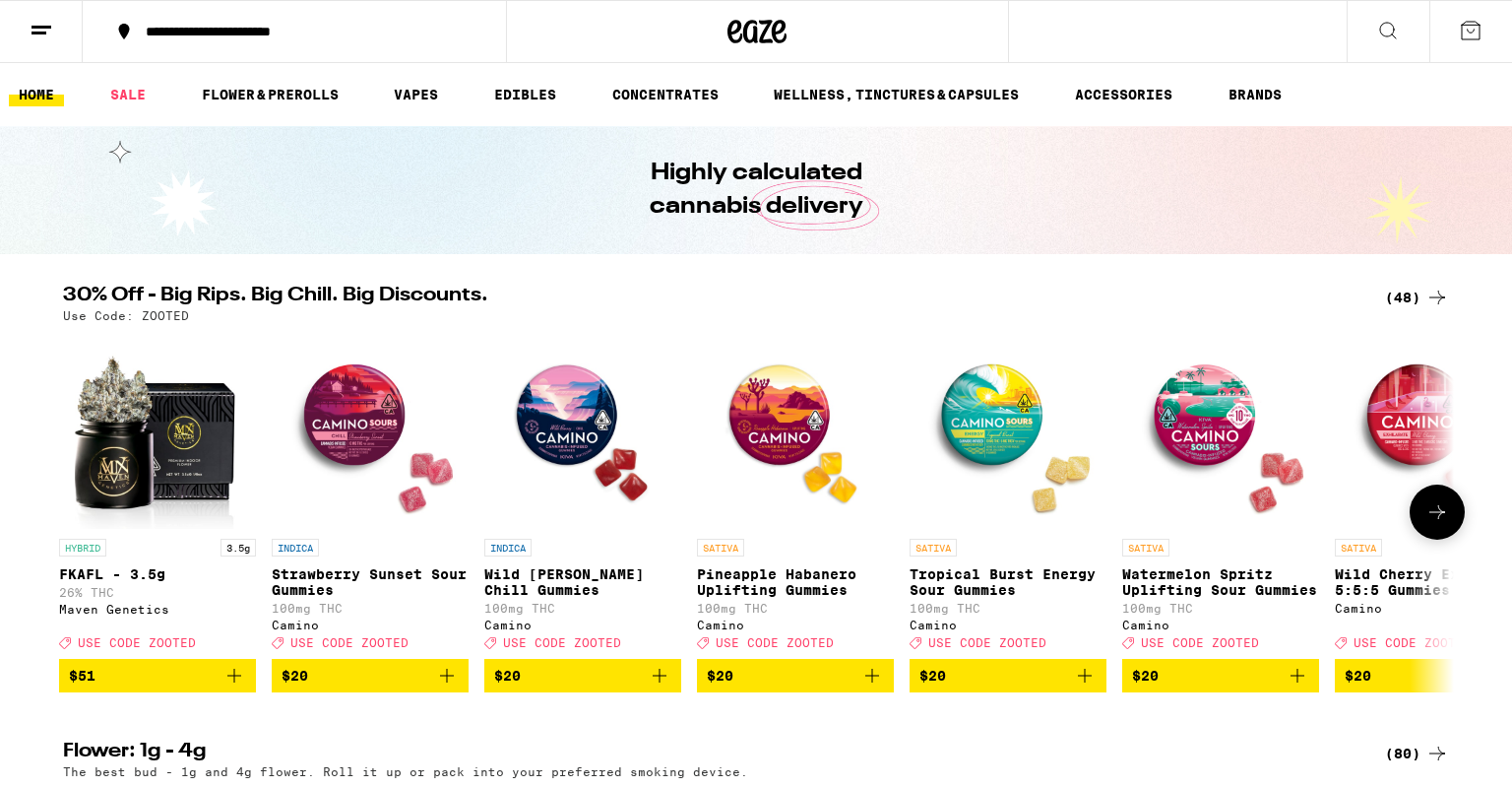 click at bounding box center (-1118, 430) 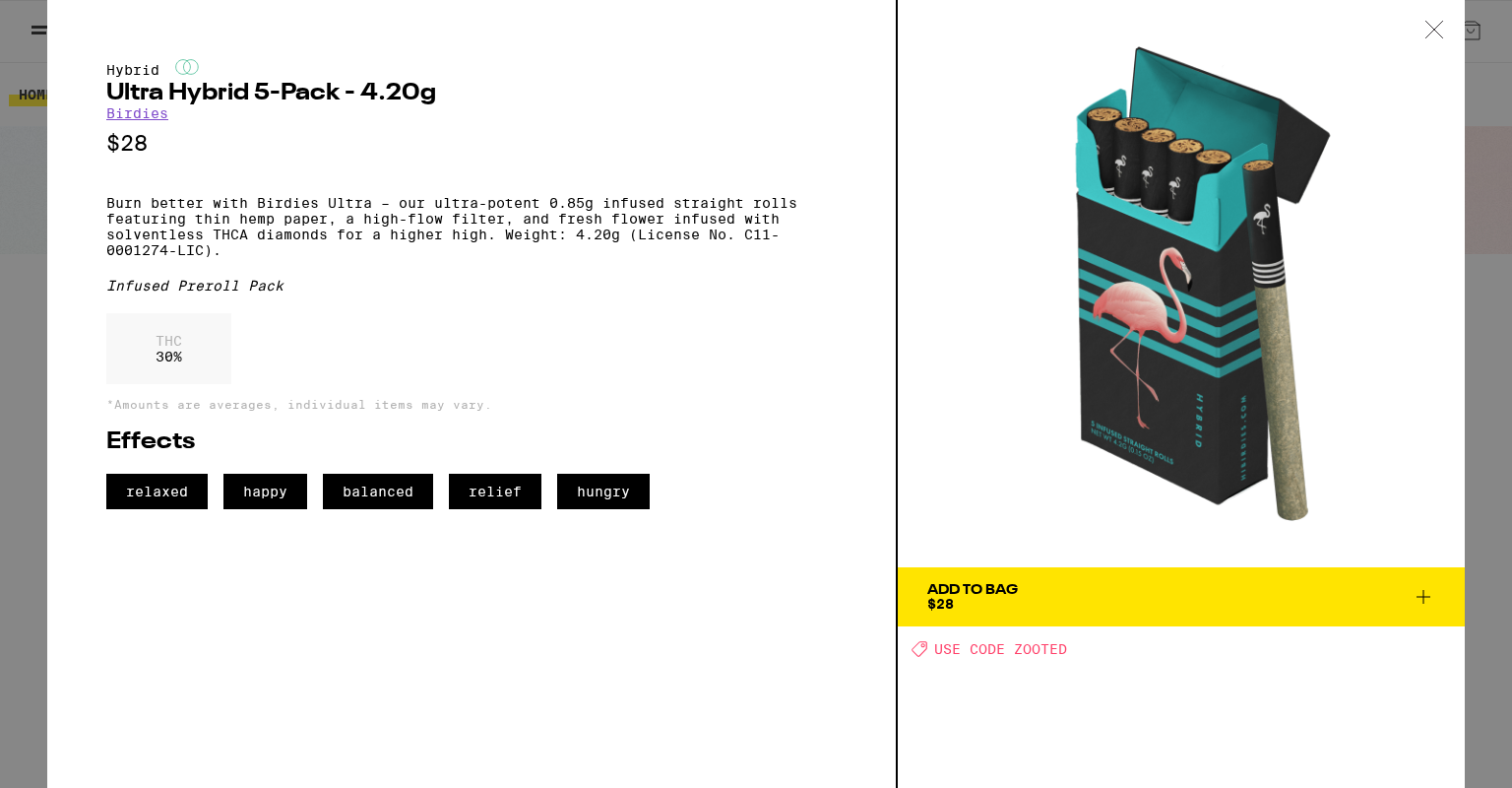 click 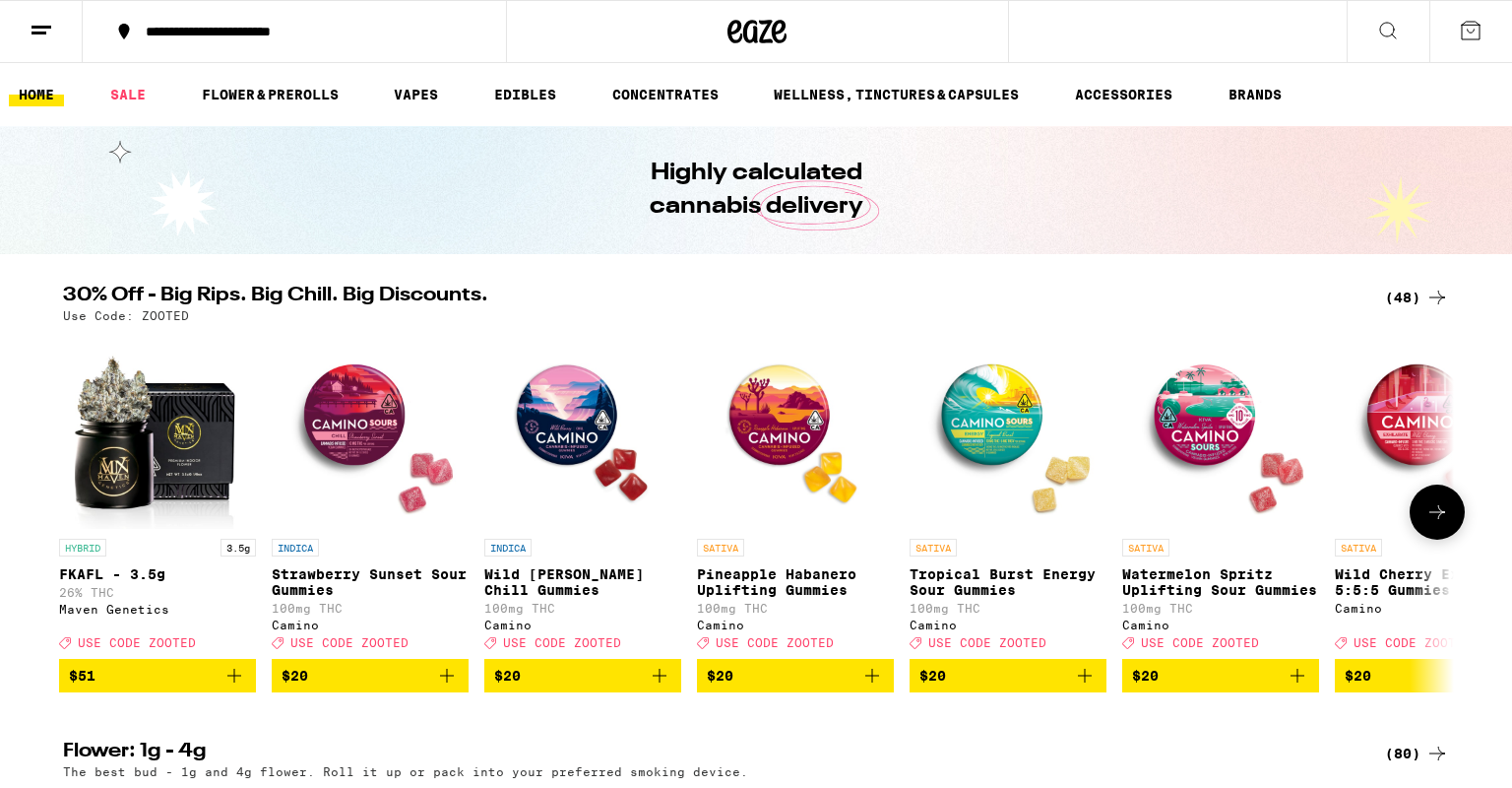 click at bounding box center (-1331, 430) 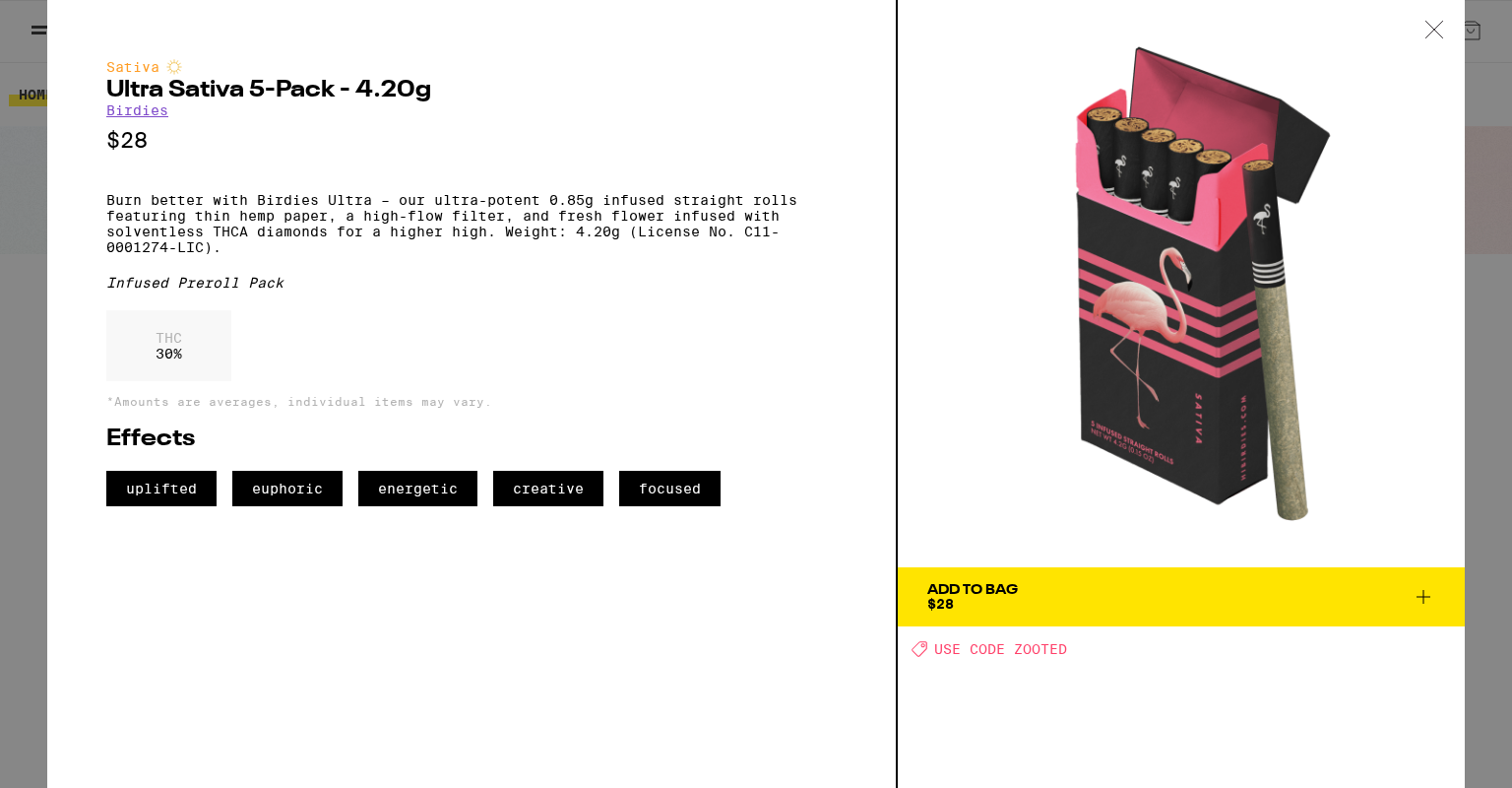 click on "THC 30 %" at bounding box center [168, 346] 